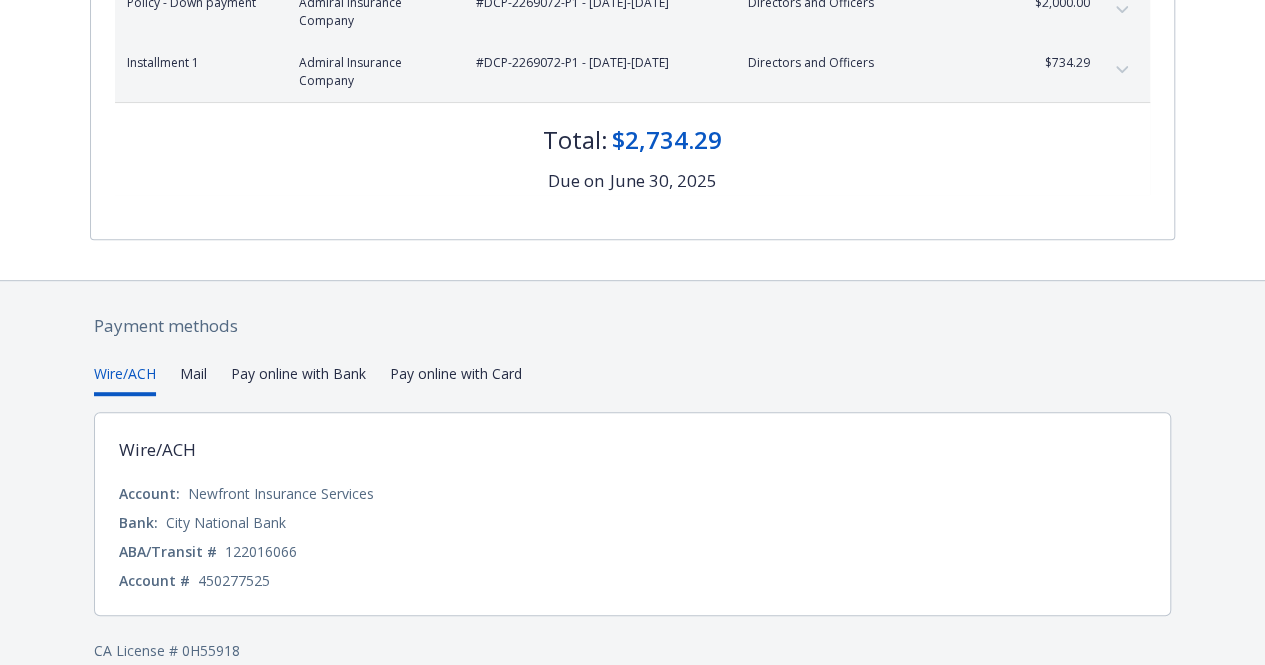 scroll, scrollTop: 422, scrollLeft: 0, axis: vertical 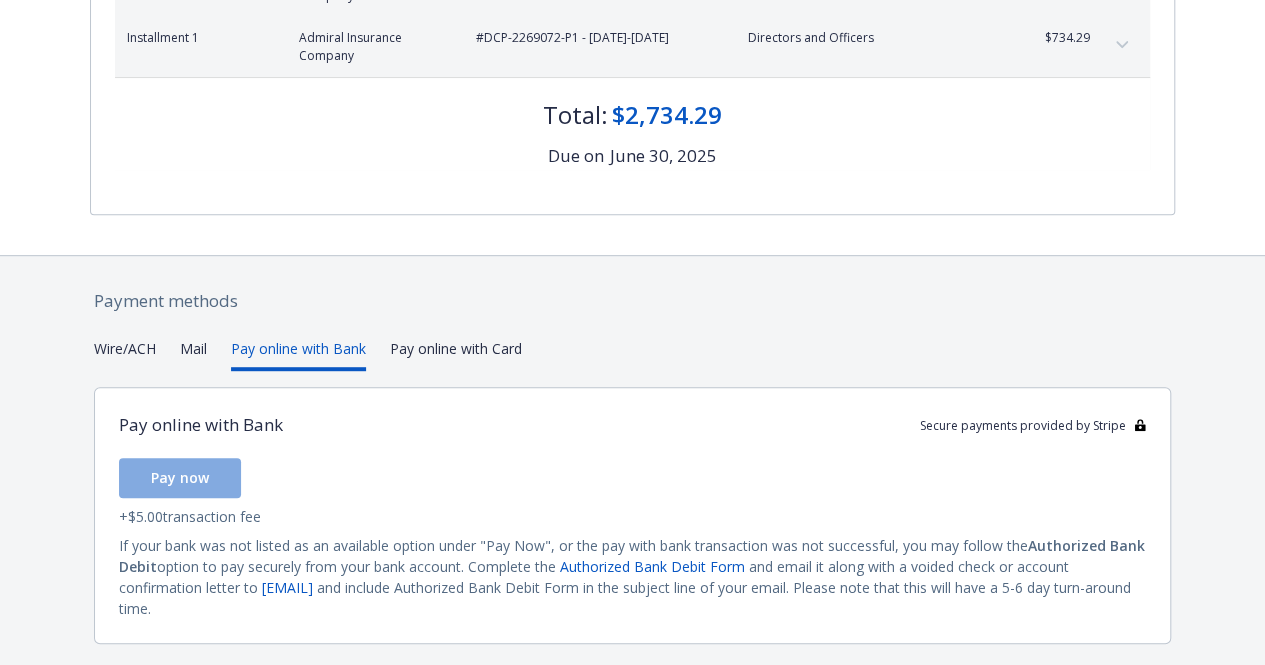 click on "Pay online with Bank" at bounding box center [298, 354] 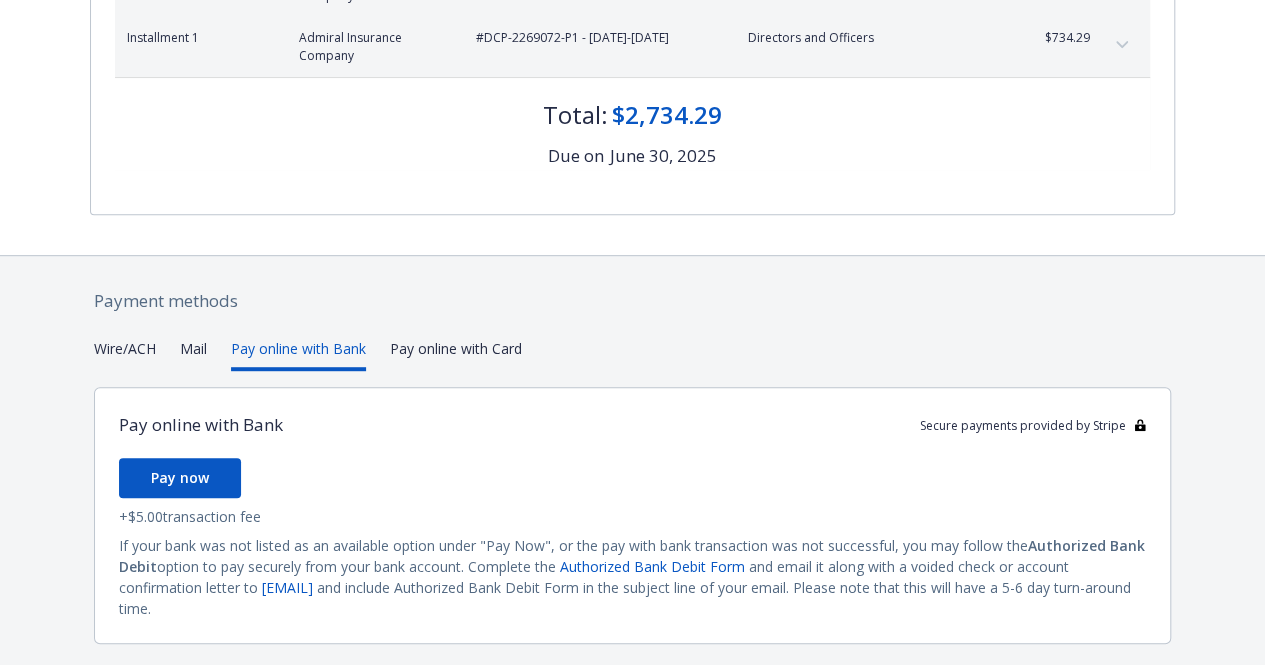 click on "Payment methods Wire/ACH Mail Pay online with Bank Pay online with Card Pay online with Bank Secure payments provided by Stripe Pay now + $5.00  transaction fee If your bank was not listed as an available option under "Pay Now", or the pay with bank transaction was not successful, you may follow the  Authorized Bank Debit  option to pay securely from your bank account. Complete the   Authorized Bank Debit Form   and email it along with a voided check or account confirmation letter to   [EMAIL]   and include Authorized Bank Debit Form in the subject line of your email. Please note that this will have a 5-6 day turn-around time. CA License # [LICENSE]" at bounding box center [632, 489] 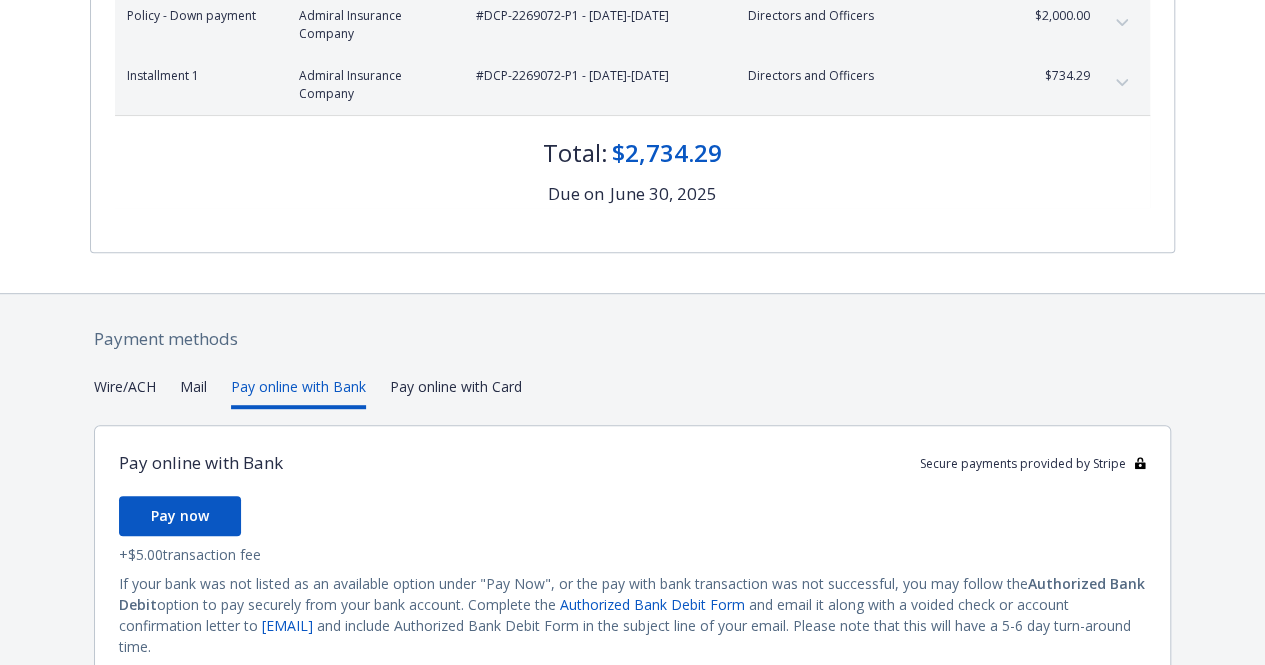 click on "Pay online with Bank" at bounding box center (298, 392) 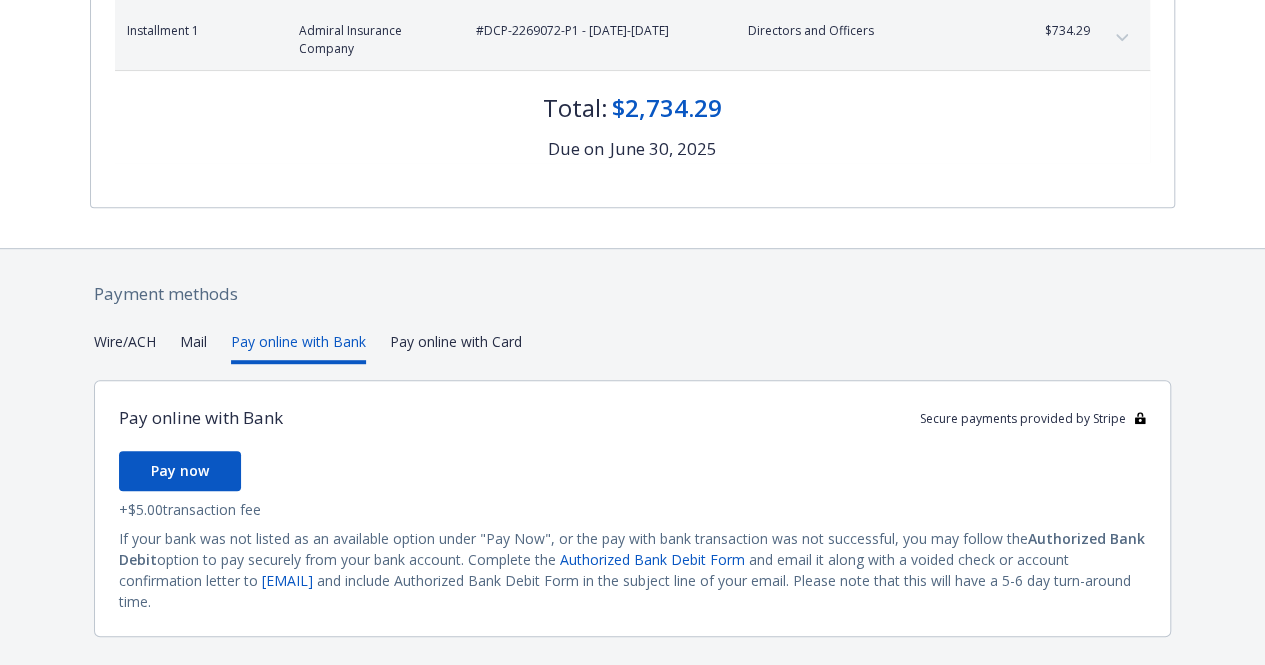 scroll, scrollTop: 435, scrollLeft: 0, axis: vertical 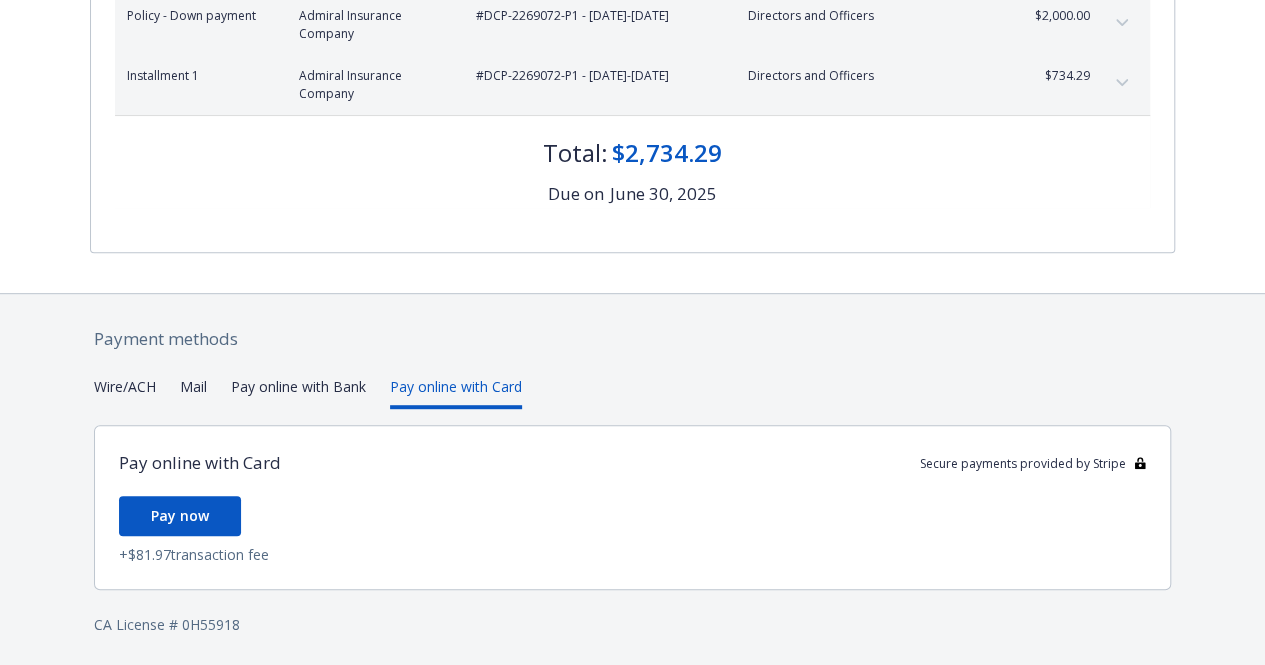 click on "Payment methods Wire/ACH Mail Pay online with Bank Pay online with Card Pay online with Card Secure payments provided by Stripe Pay now + $81.97  transaction fee CA License # [LICENSE]" at bounding box center (632, 481) 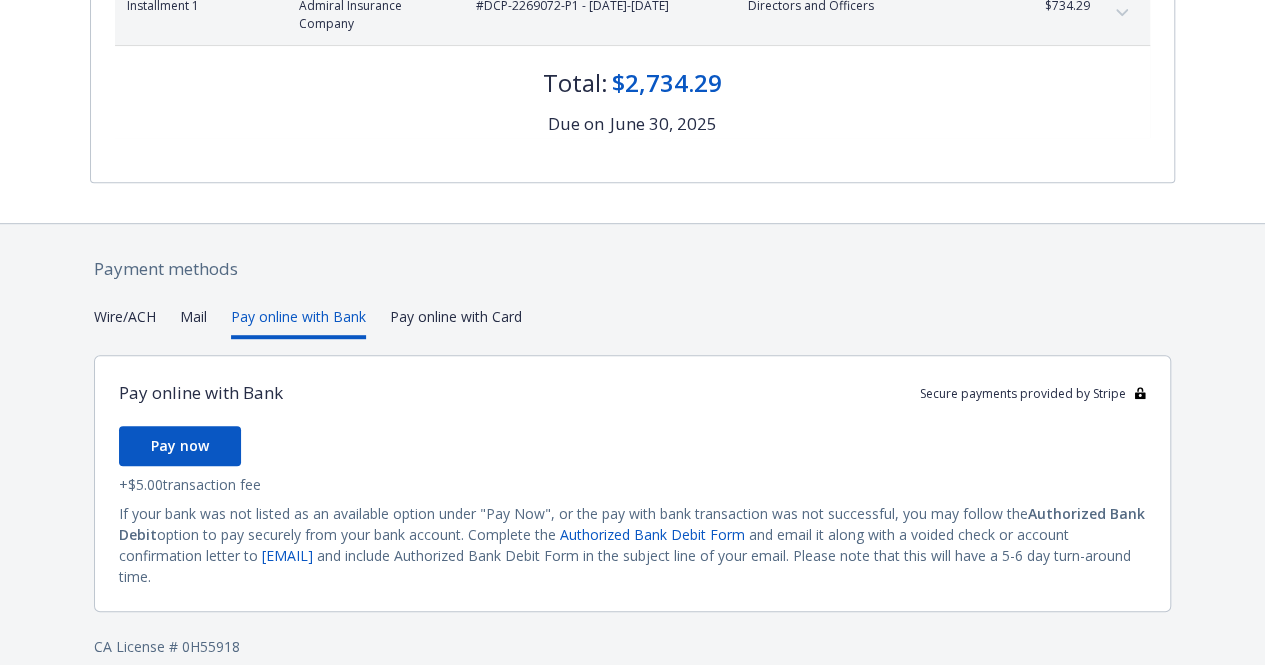 scroll, scrollTop: 468, scrollLeft: 0, axis: vertical 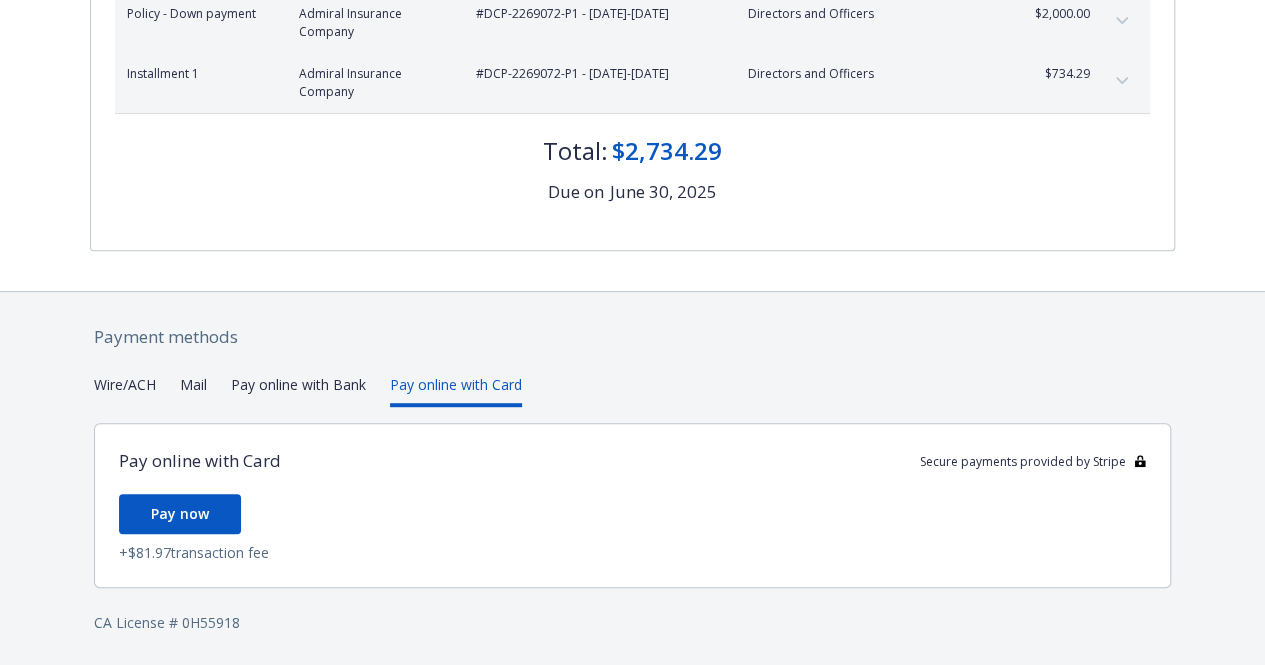 click on "Payment methods Wire/ACH Mail Pay online with Bank Pay online with Card Pay online with Card Secure payments provided by Stripe Pay now + $81.97  transaction fee CA License # [LICENSE]" at bounding box center (632, 479) 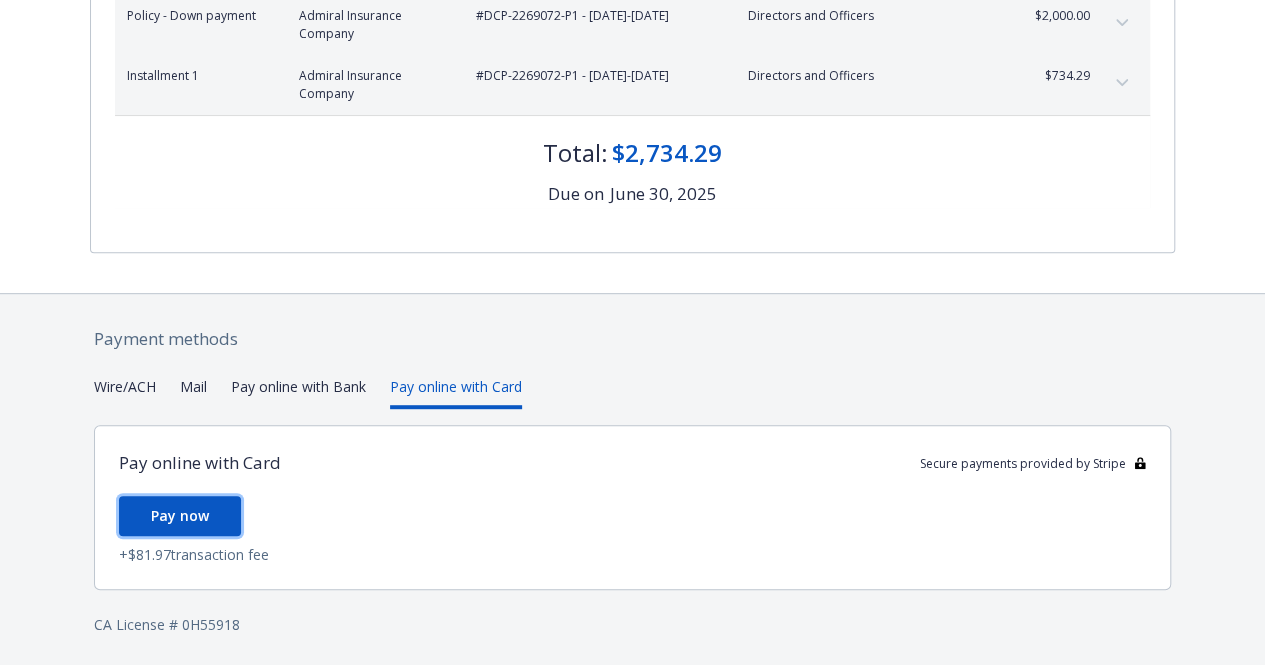 click on "Pay now" at bounding box center (180, 515) 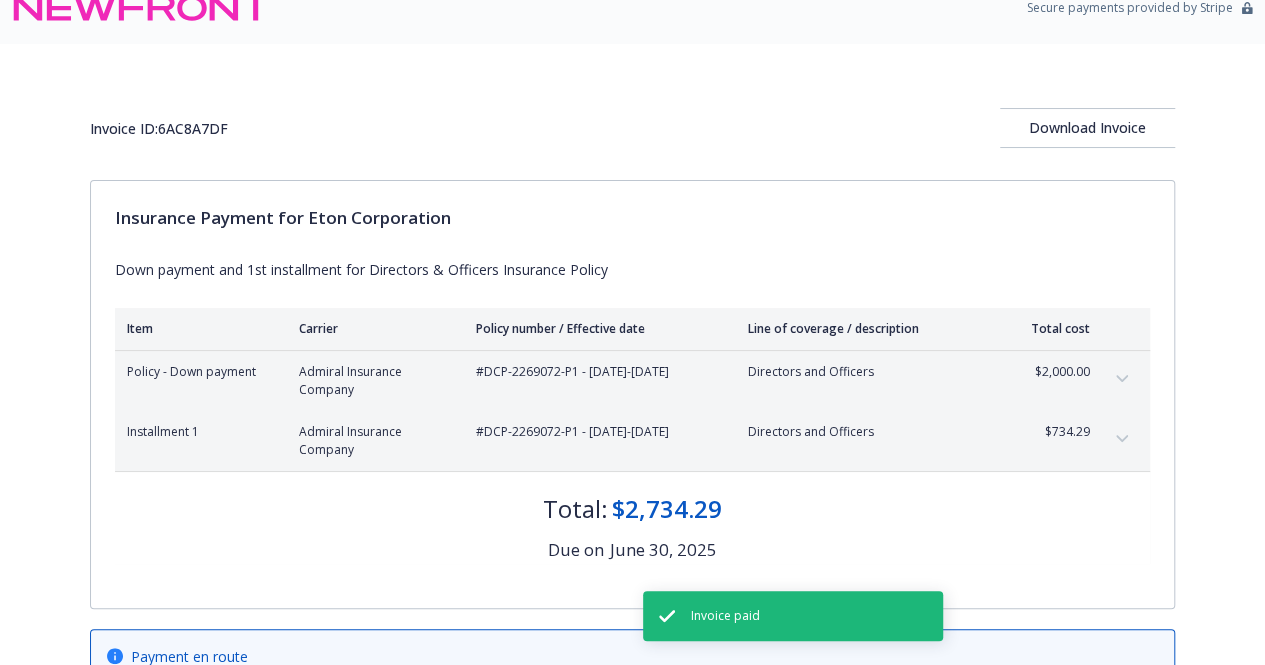 scroll, scrollTop: 150, scrollLeft: 0, axis: vertical 